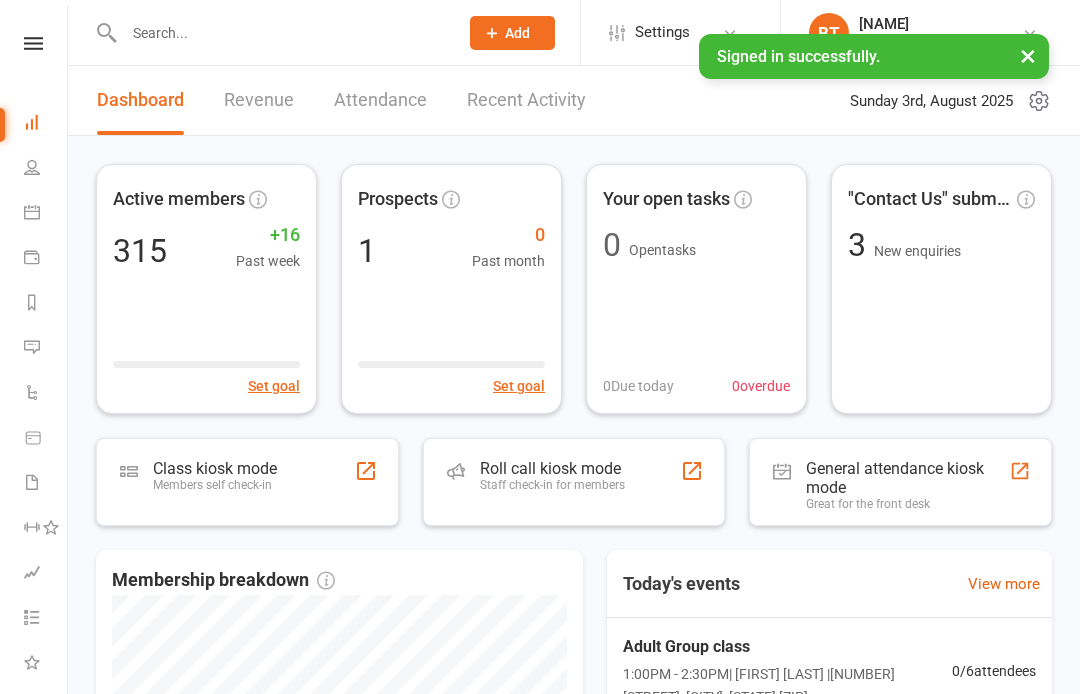 scroll, scrollTop: 0, scrollLeft: 0, axis: both 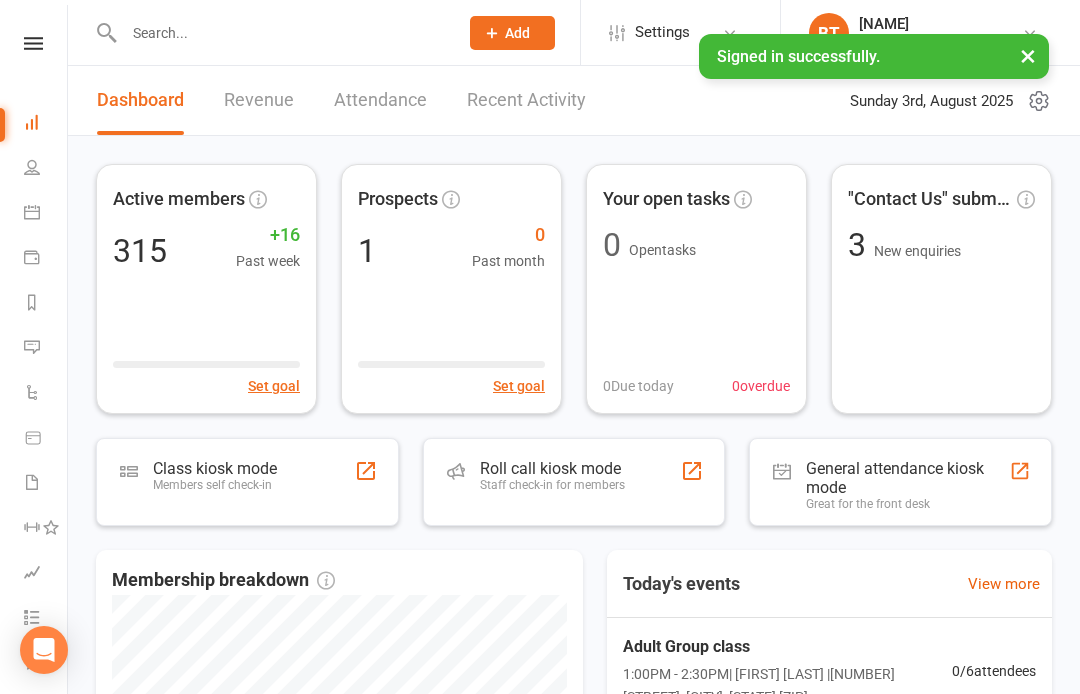 click at bounding box center [281, 33] 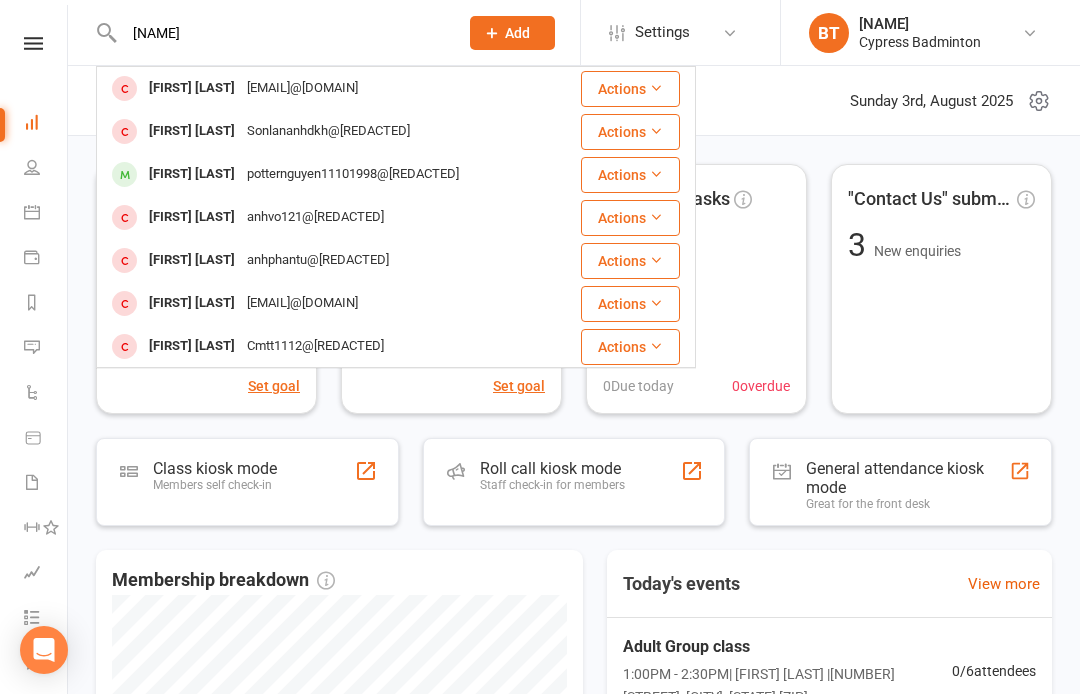 type on "Anhduy" 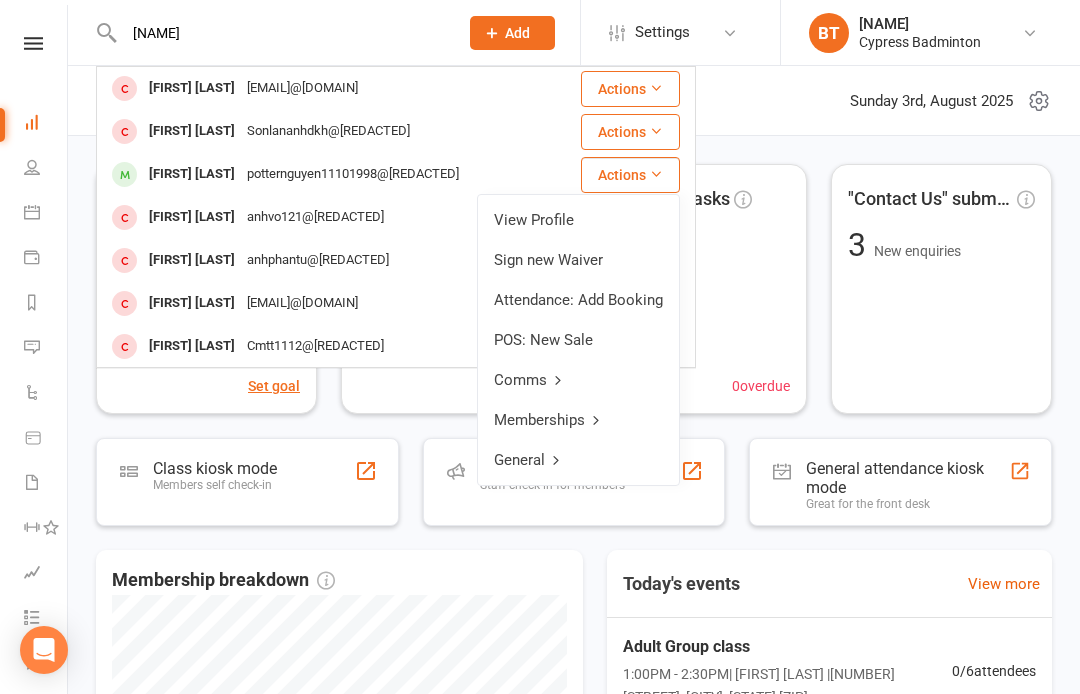 click on "View Profile" at bounding box center (578, 220) 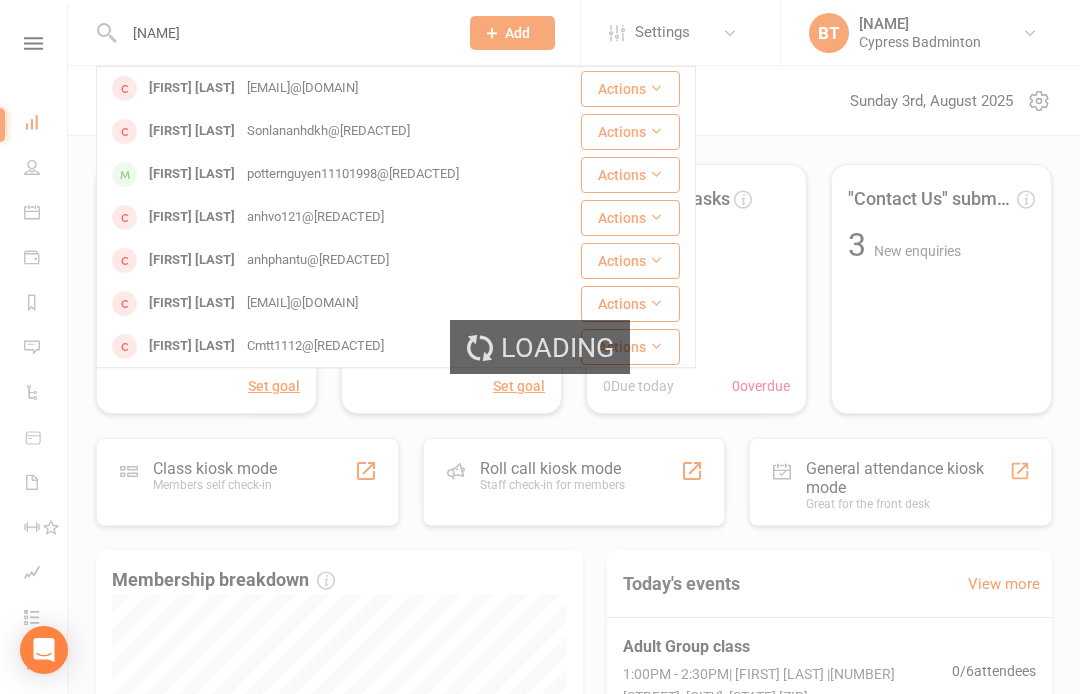 type 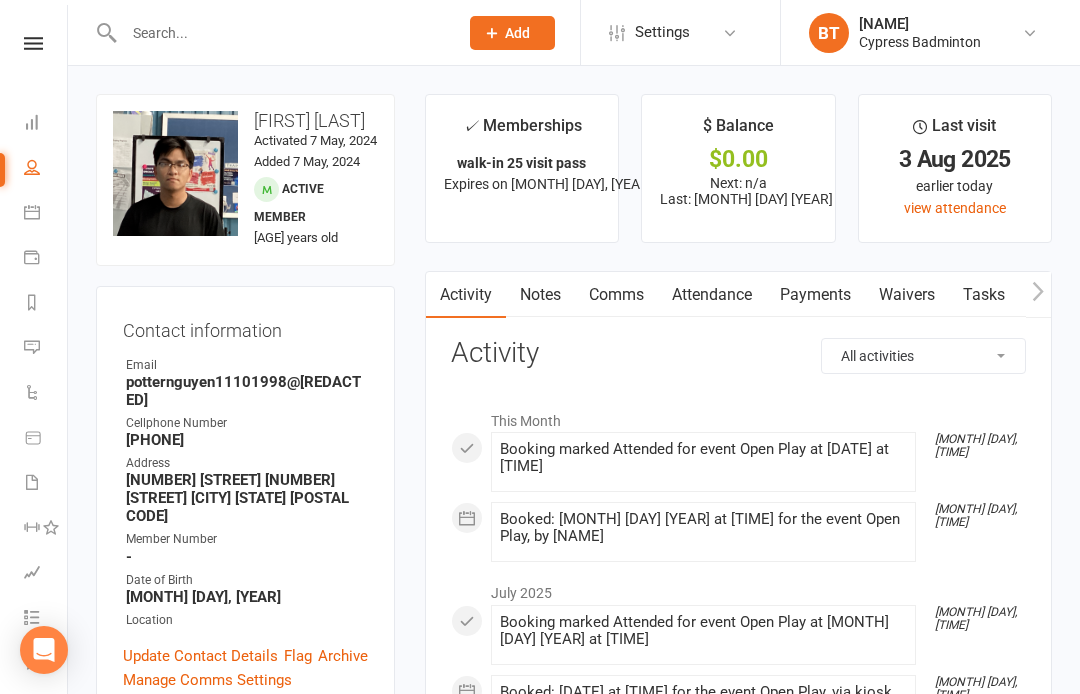 click at bounding box center [33, 43] 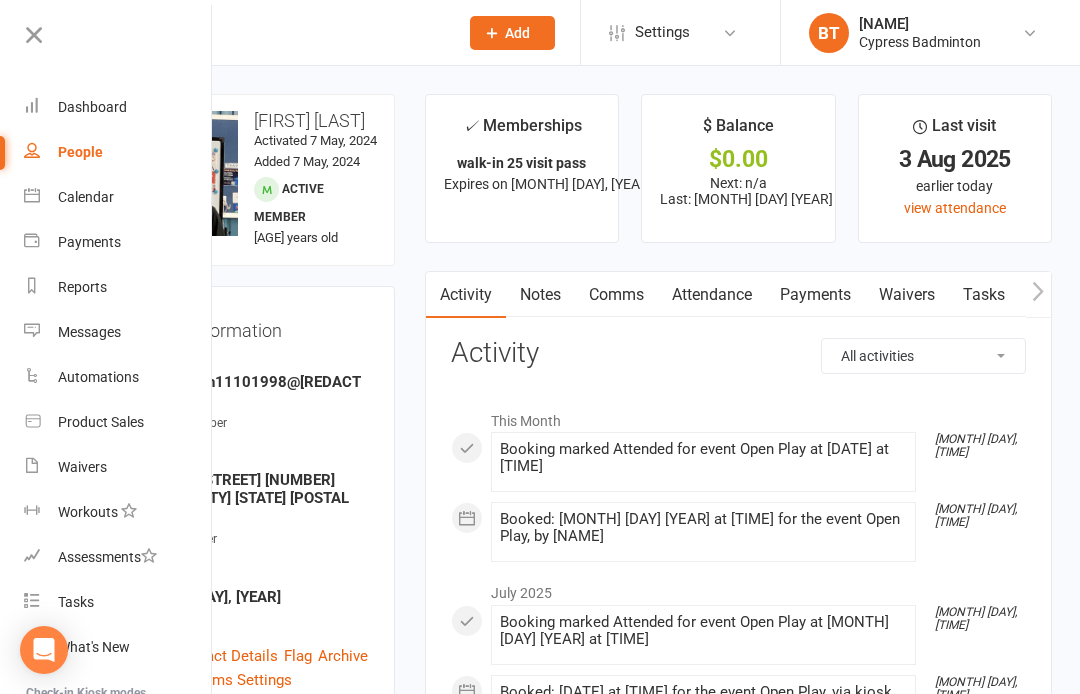 click on "Contact information Owner   Email  potternguyen11101998@gmail.com
Cellphone Number  3462048977
Address  16203 Sommerall Creek Ln 16203 sommerall creek ln Houston TX 77084-7831
Member Number  -
Date of Birth  November 10, 1998
Location
Update Contact Details Flag Archive Manage Comms Settings" at bounding box center [245, 502] 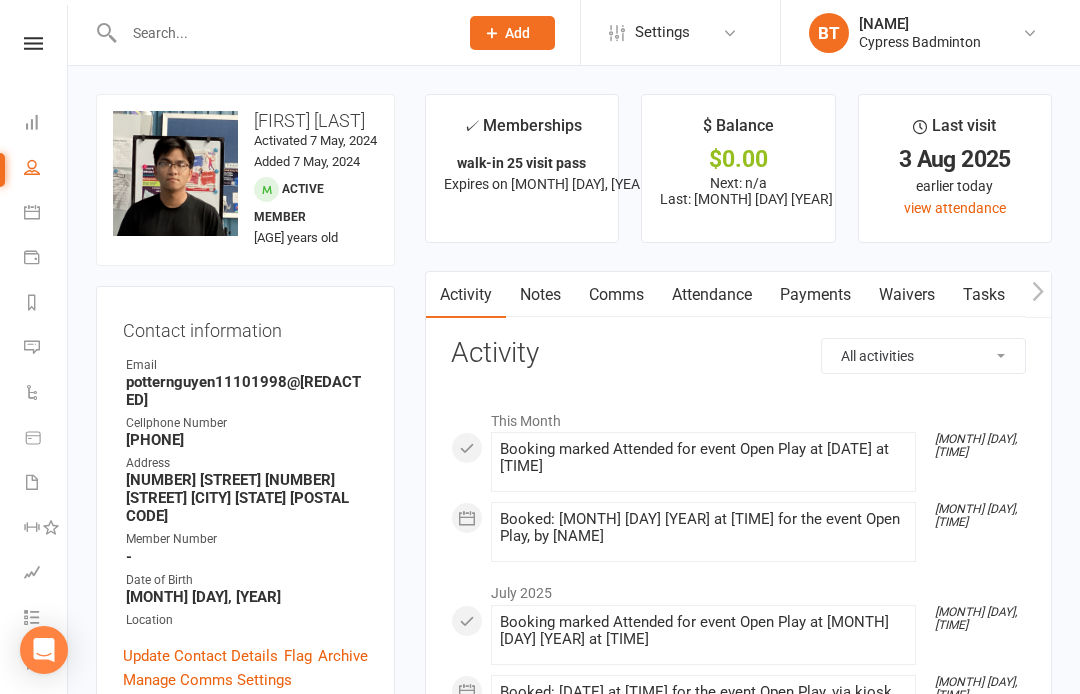 click at bounding box center (33, 43) 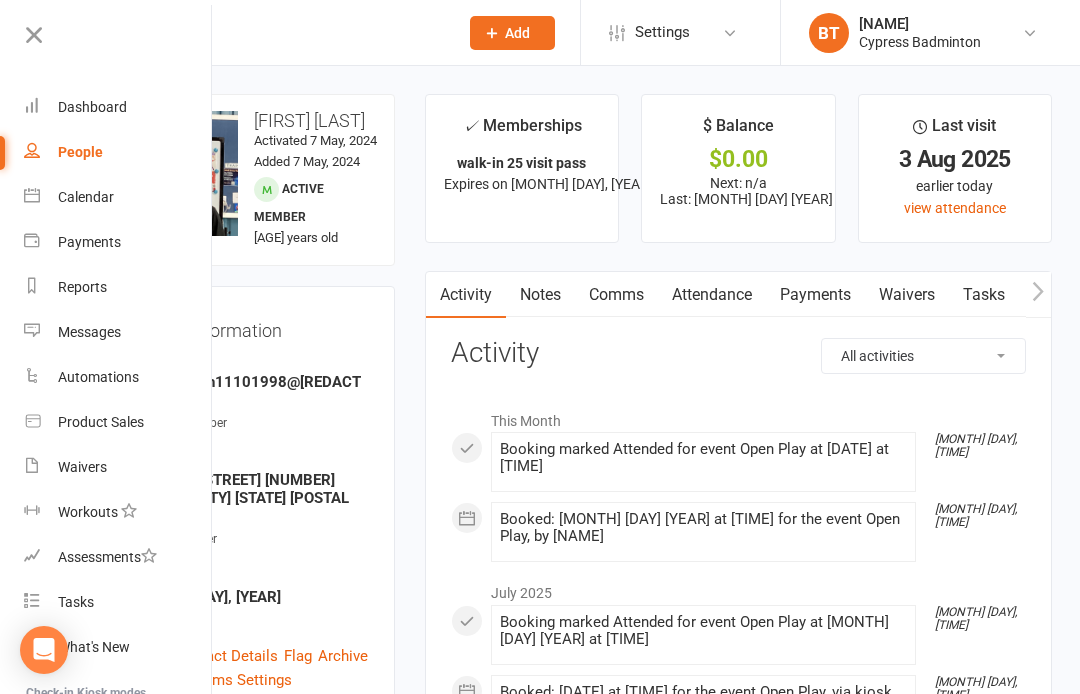 click on "Product Sales" at bounding box center (118, 422) 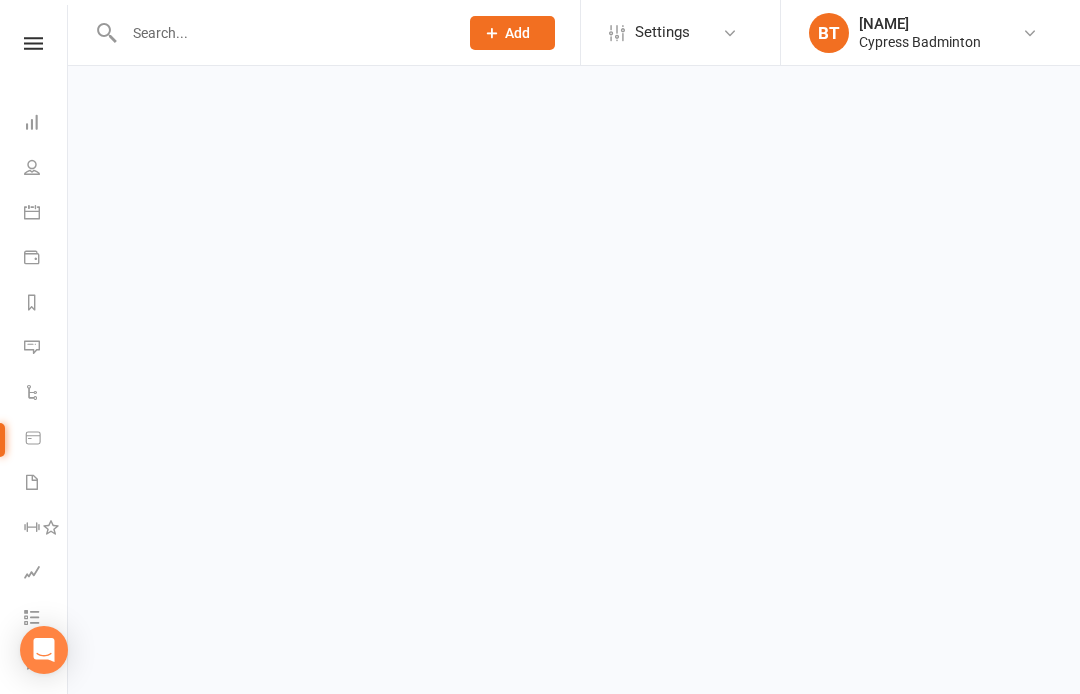 select on "100" 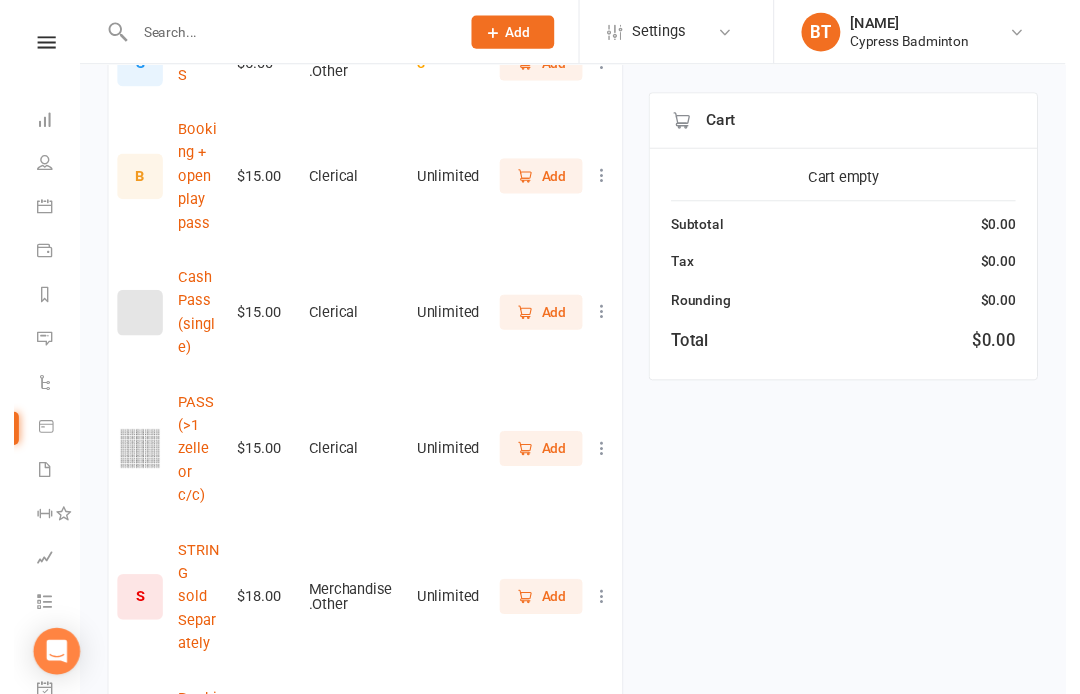 scroll, scrollTop: 1153, scrollLeft: 0, axis: vertical 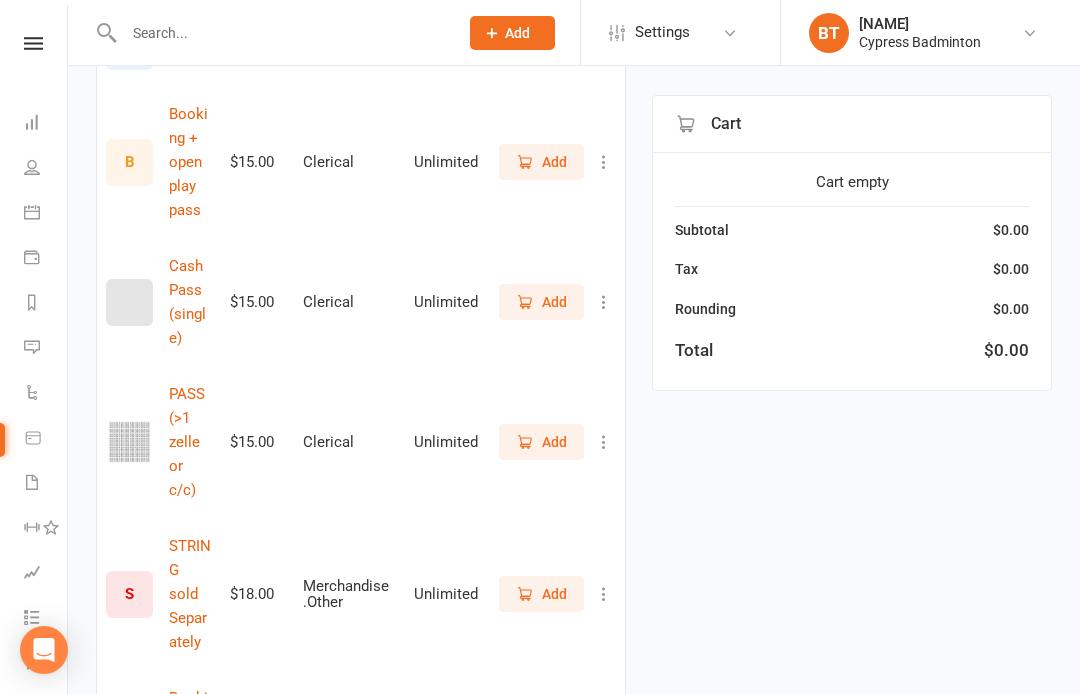 click on "Add" at bounding box center (541, 442) 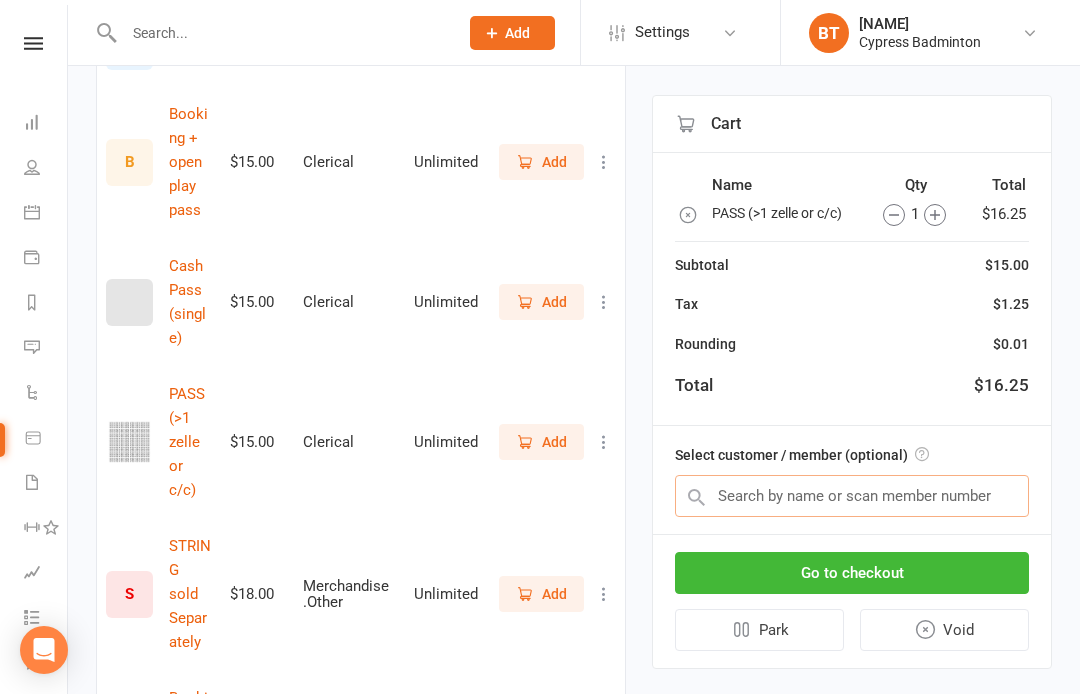 click at bounding box center (852, 496) 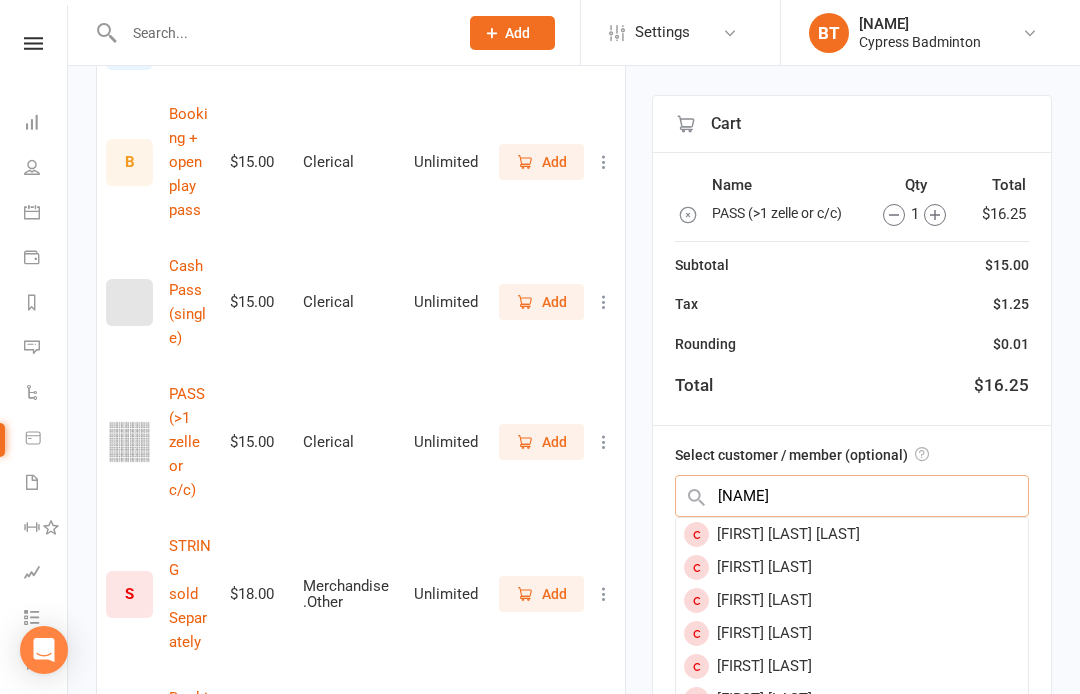 scroll, scrollTop: 0, scrollLeft: 0, axis: both 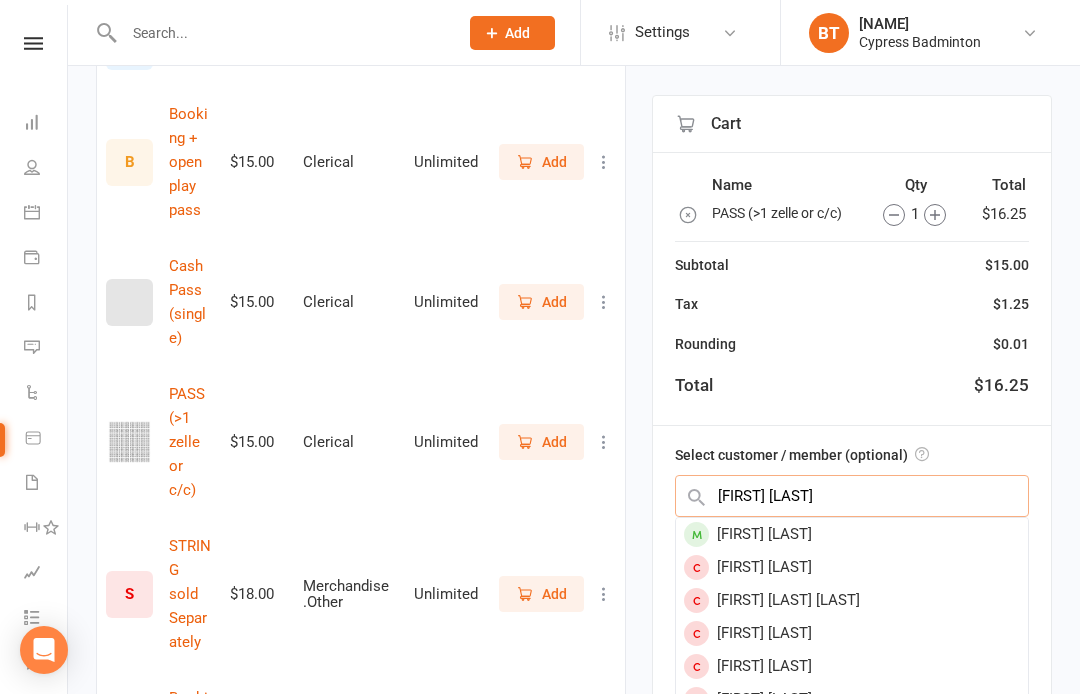type on "Anh duy" 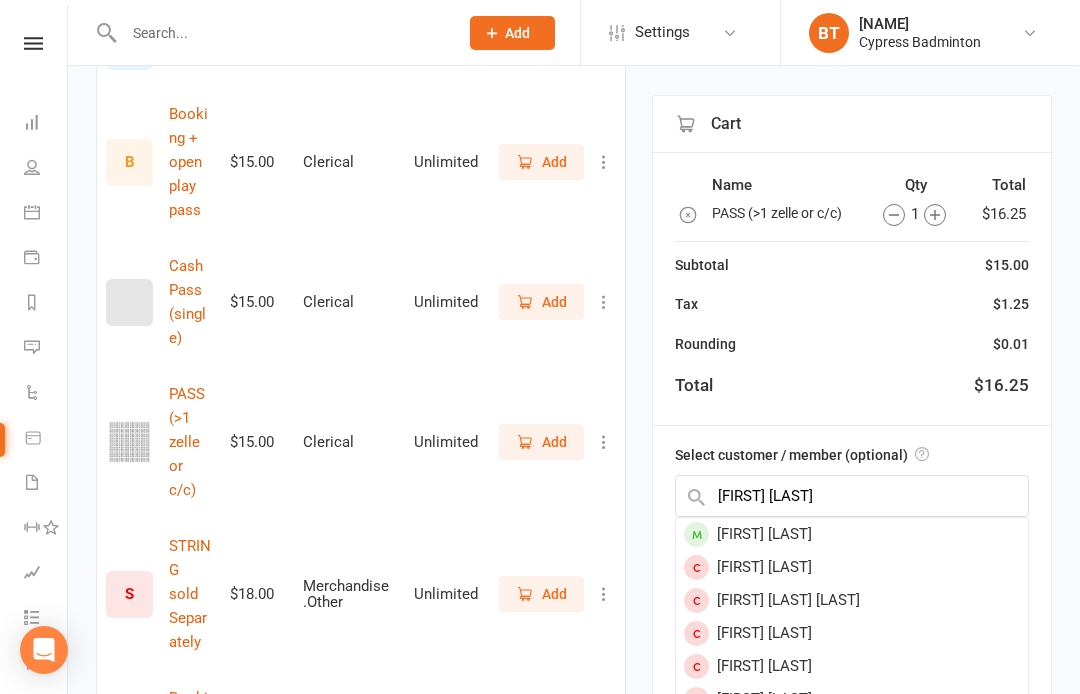 click on "[FIRST] [LAST]" at bounding box center [852, 534] 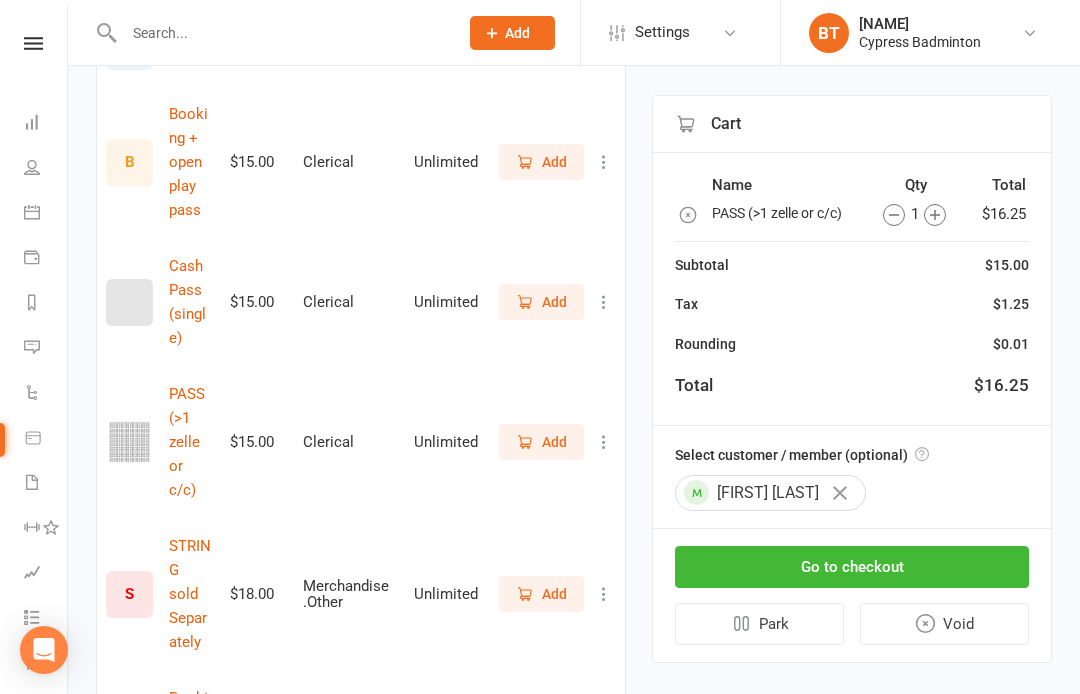 click on "Go to checkout" at bounding box center (852, 567) 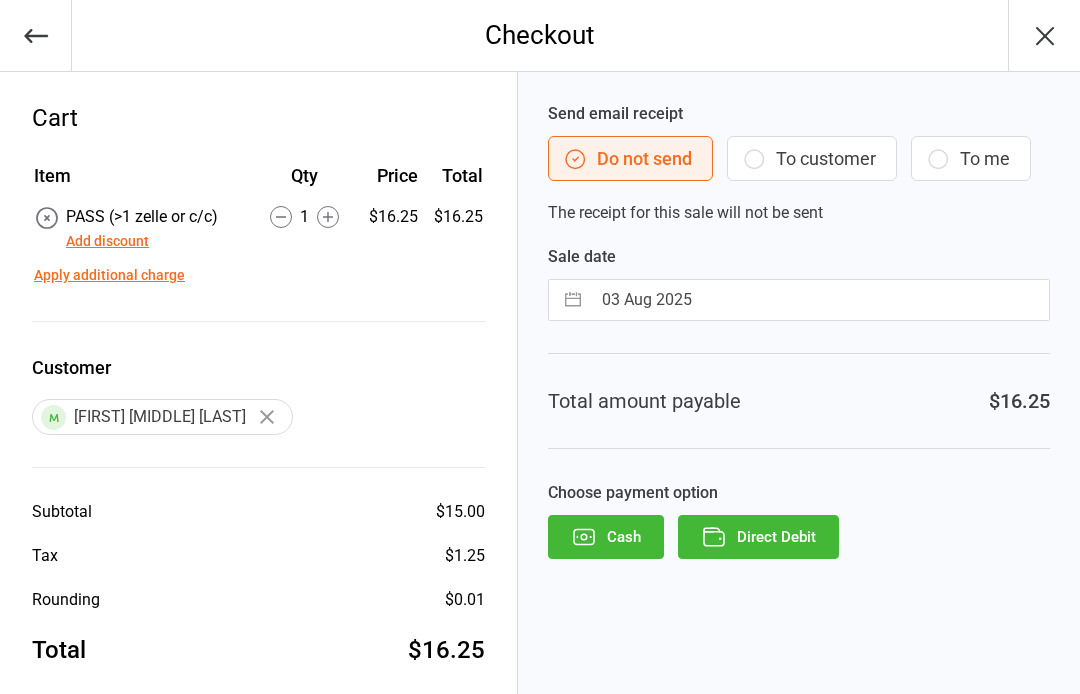 scroll, scrollTop: 0, scrollLeft: 0, axis: both 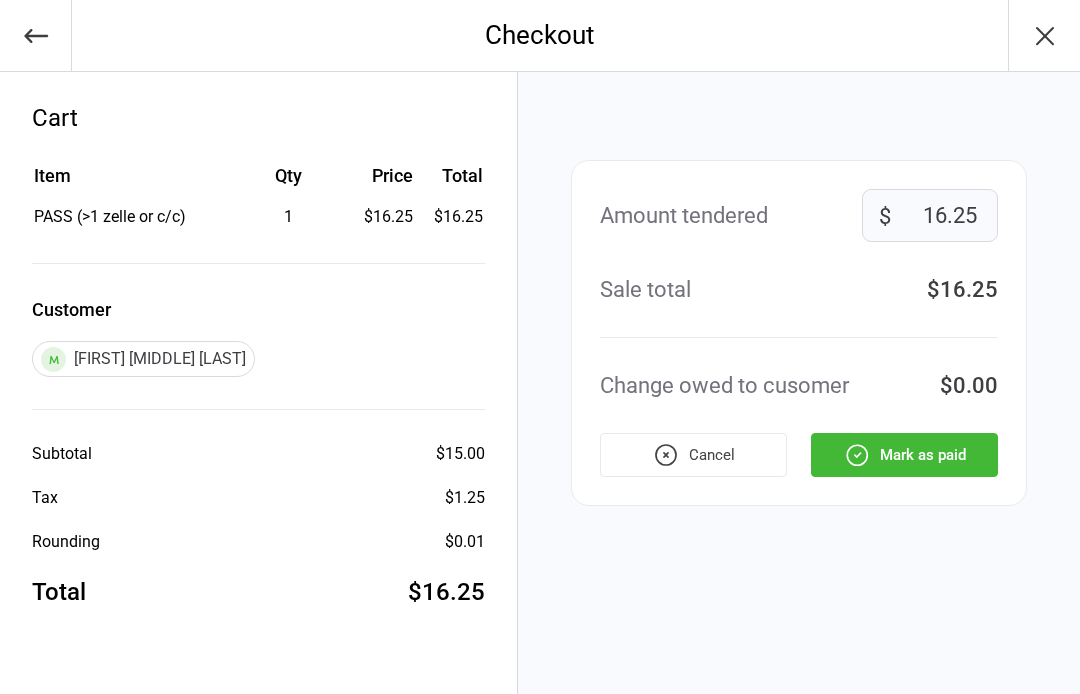 click on "Mark as paid" at bounding box center [904, 455] 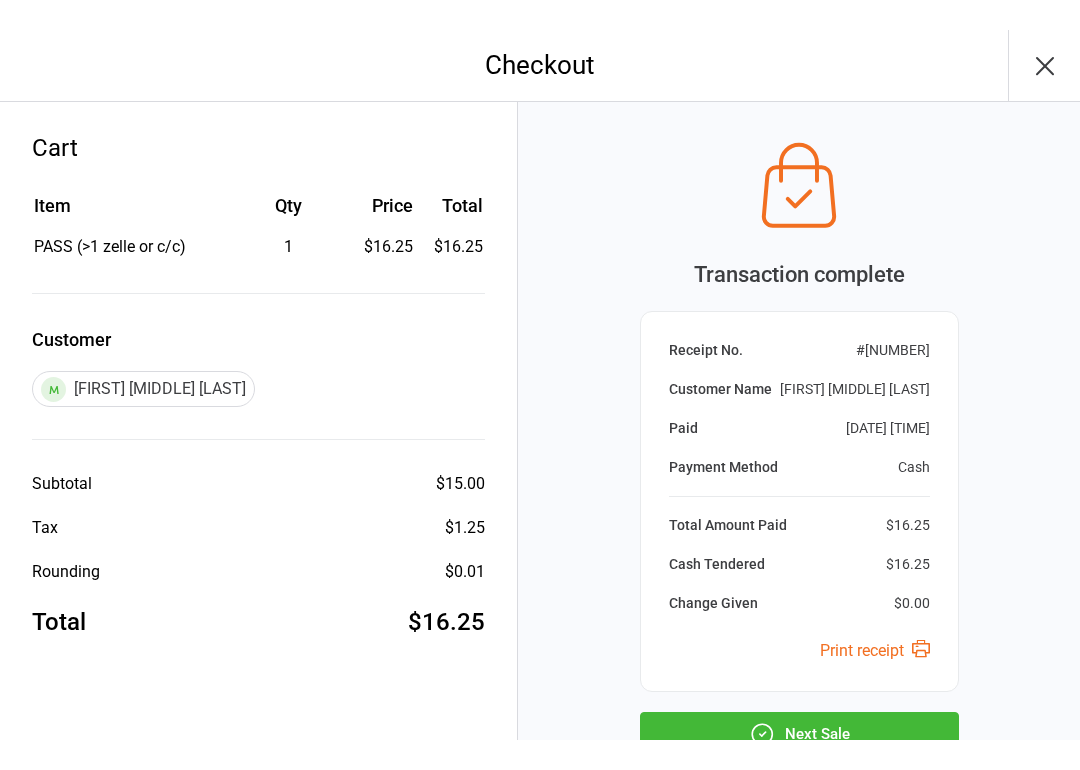 scroll, scrollTop: 86, scrollLeft: 0, axis: vertical 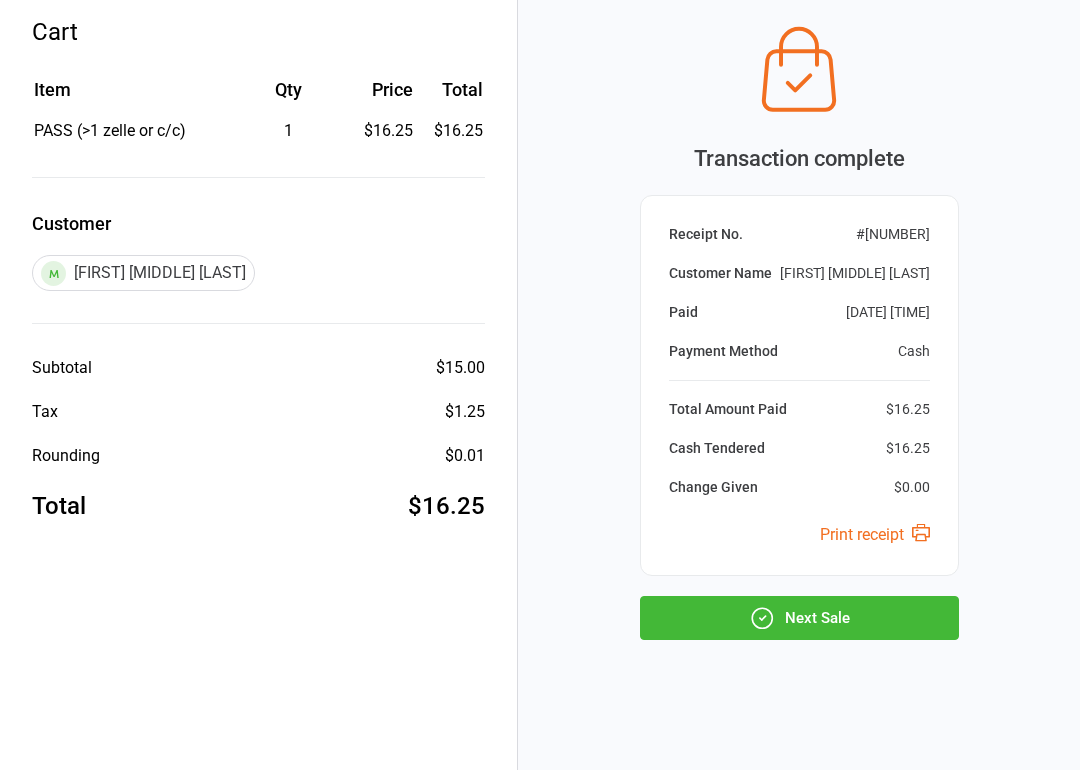 click on "Next Sale" at bounding box center [799, 618] 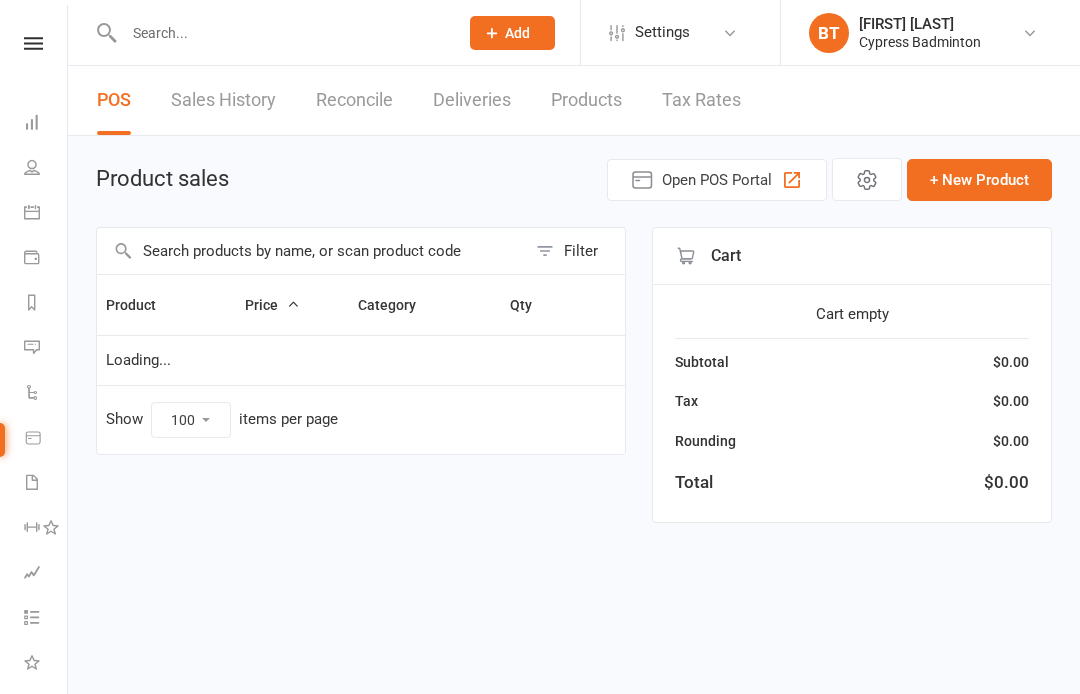 select on "100" 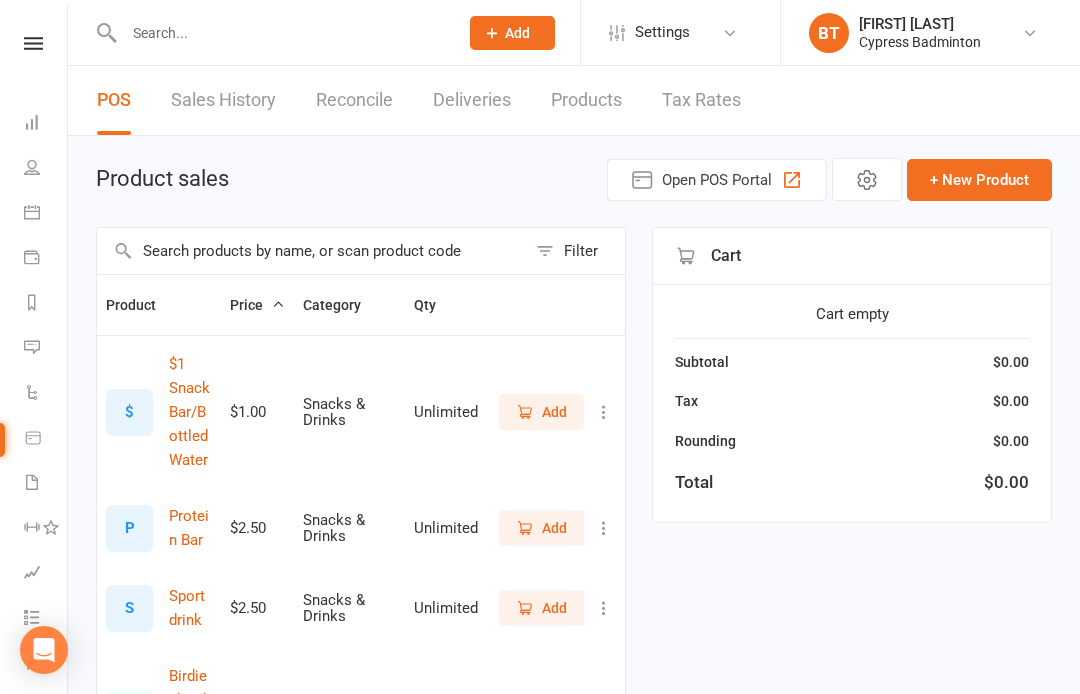 click at bounding box center (33, 43) 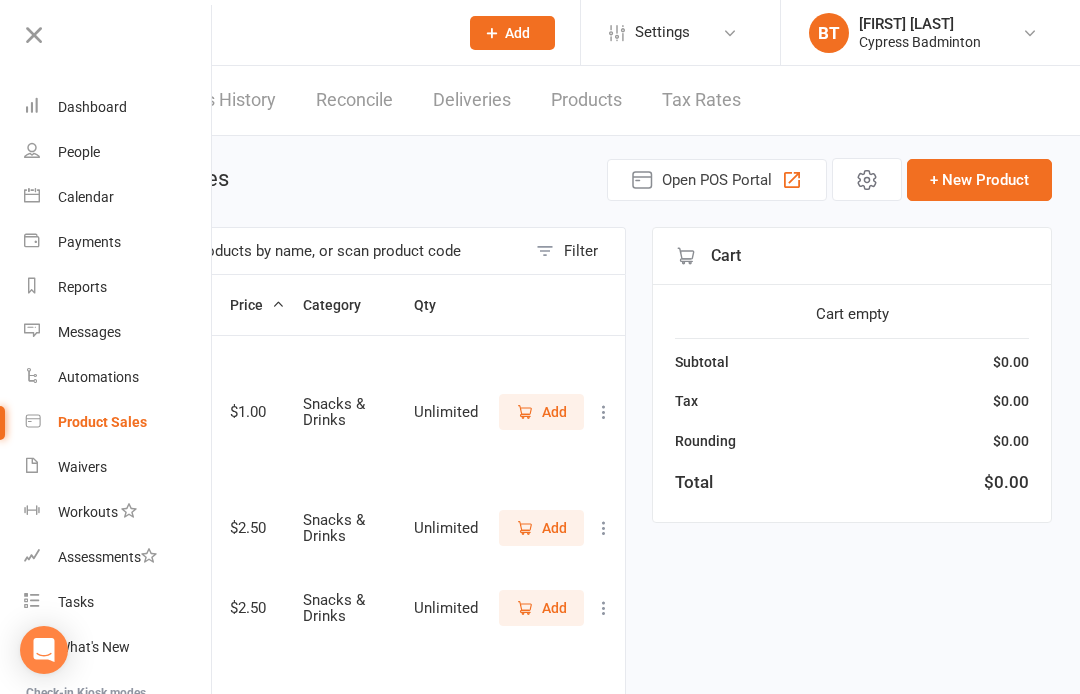 click on "Calendar" at bounding box center [86, 197] 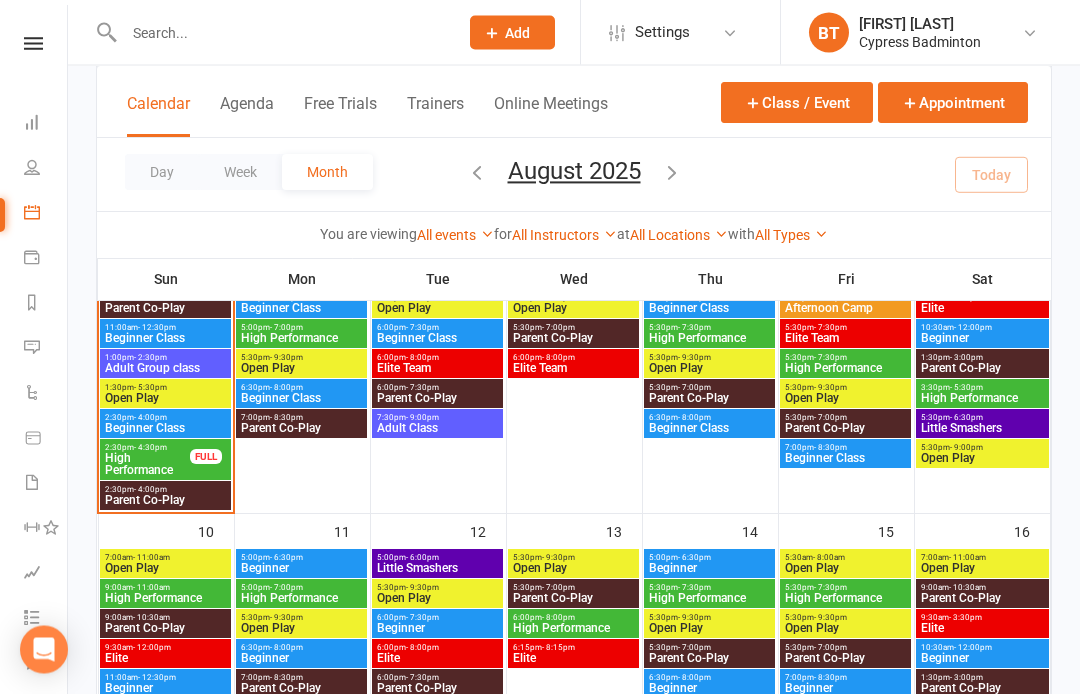 scroll, scrollTop: 506, scrollLeft: 0, axis: vertical 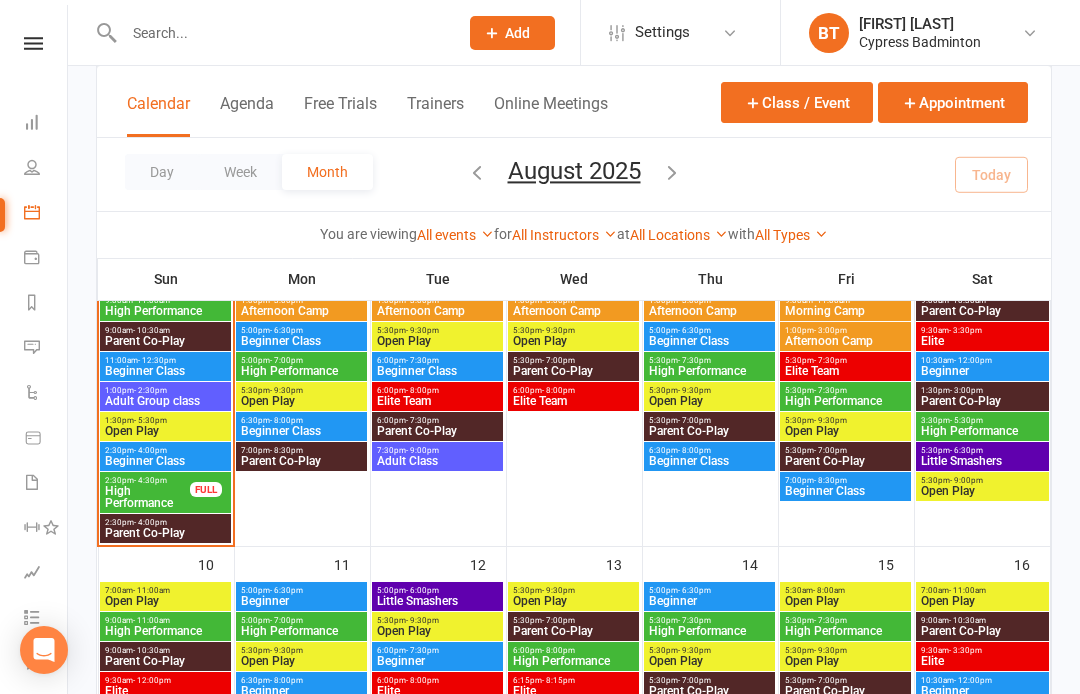 click on "Open Play" at bounding box center [165, 431] 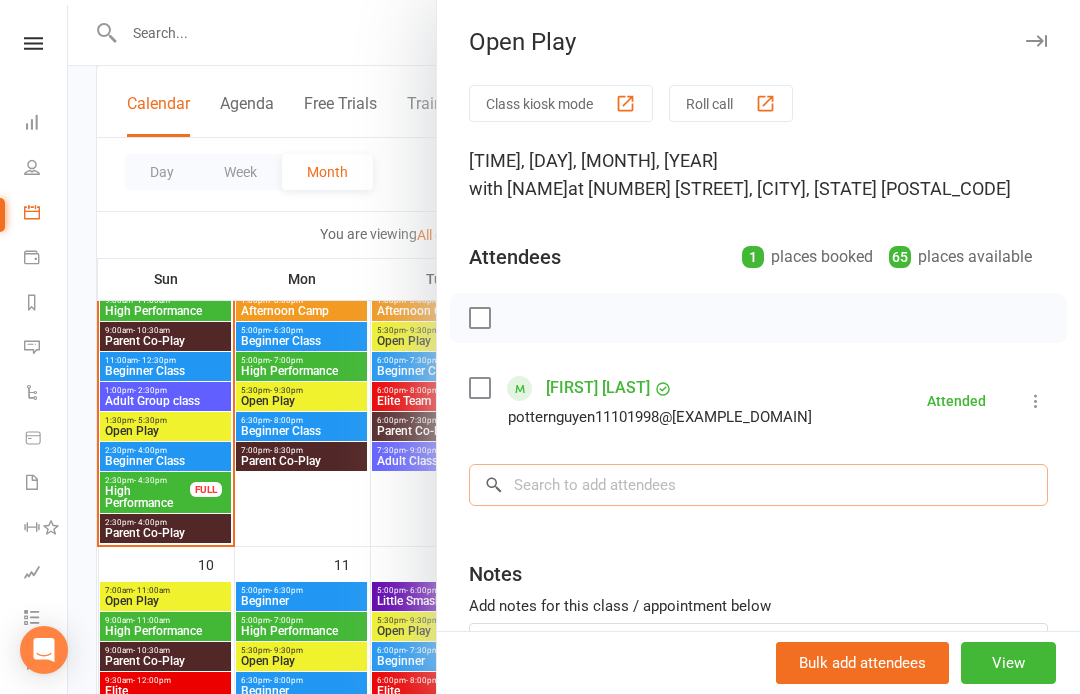 click at bounding box center (758, 485) 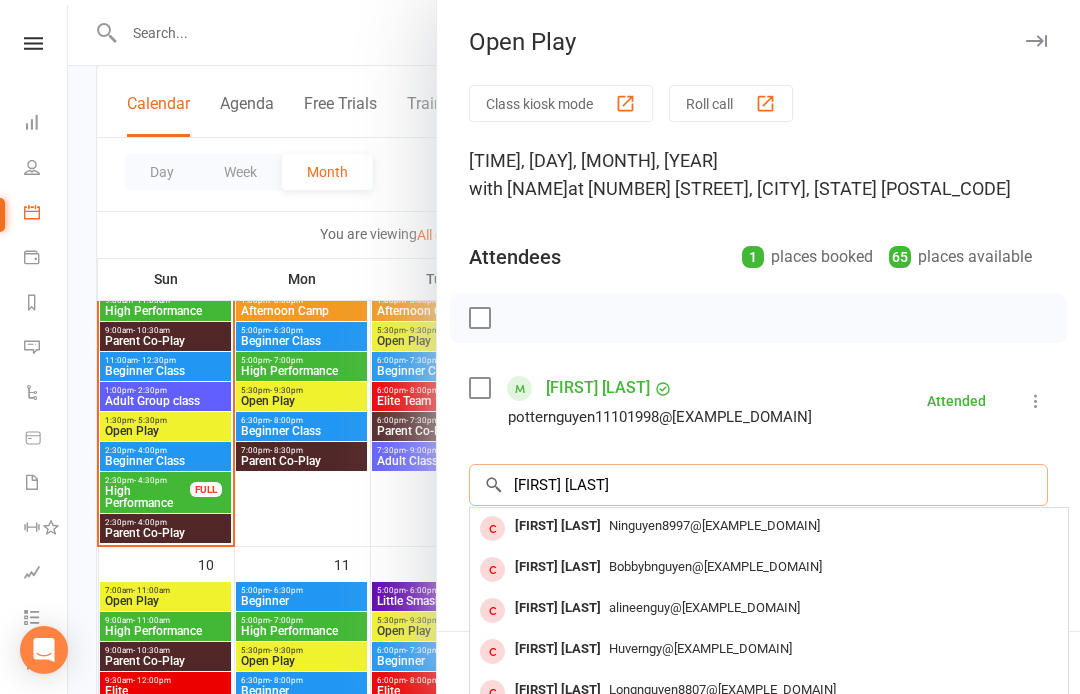 type on "[FIRST] [LAST]" 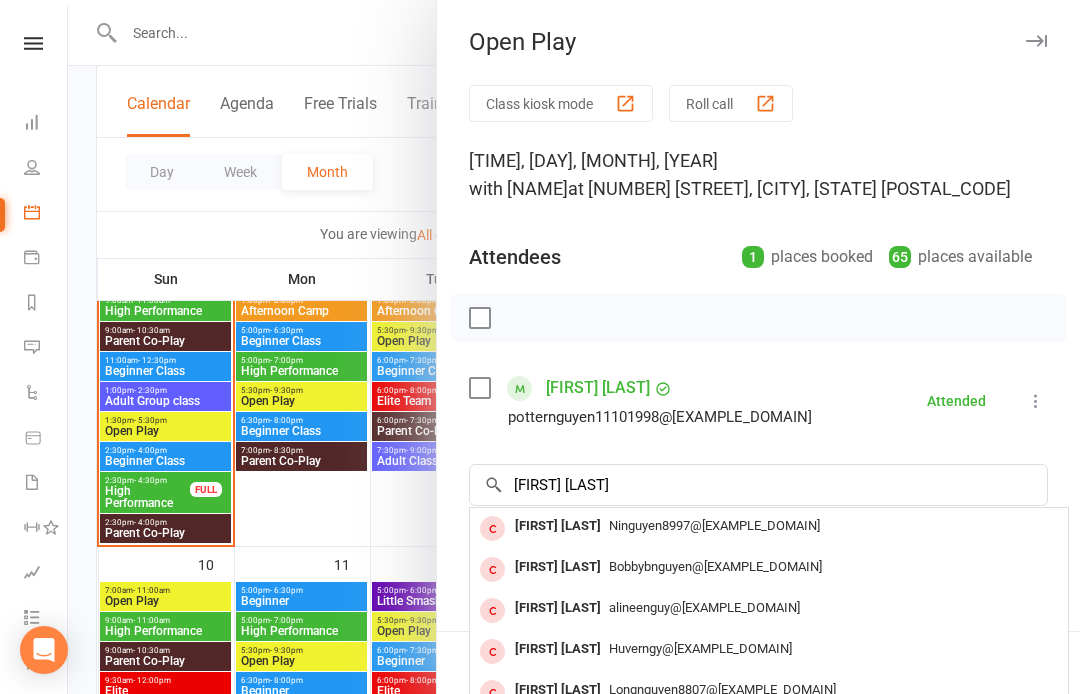 click on "Ninguyen8997@[EXAMPLE_DOMAIN]" at bounding box center [714, 525] 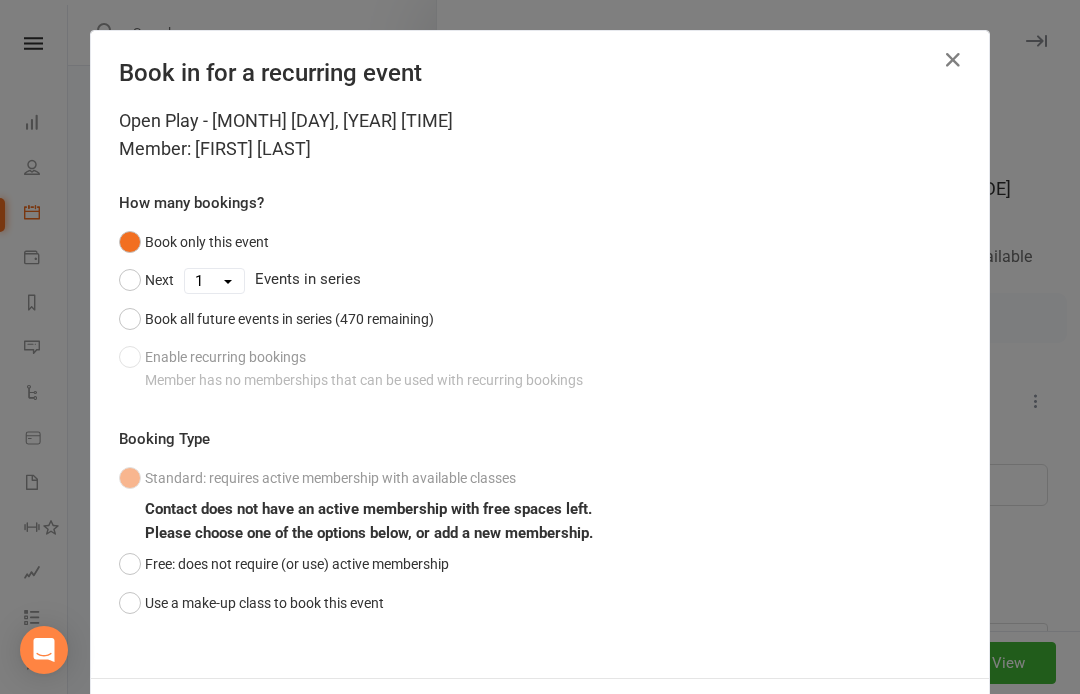 click on "Free: does not require (or use) active membership" at bounding box center [284, 564] 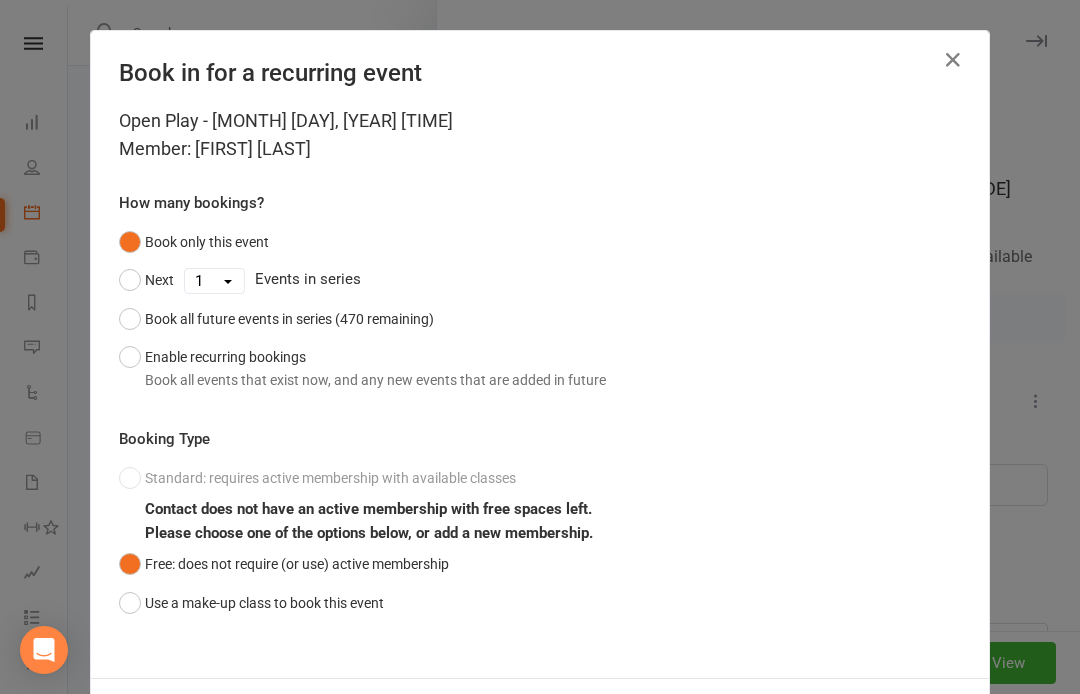 click on "Use a make-up class to book this event" at bounding box center [251, 603] 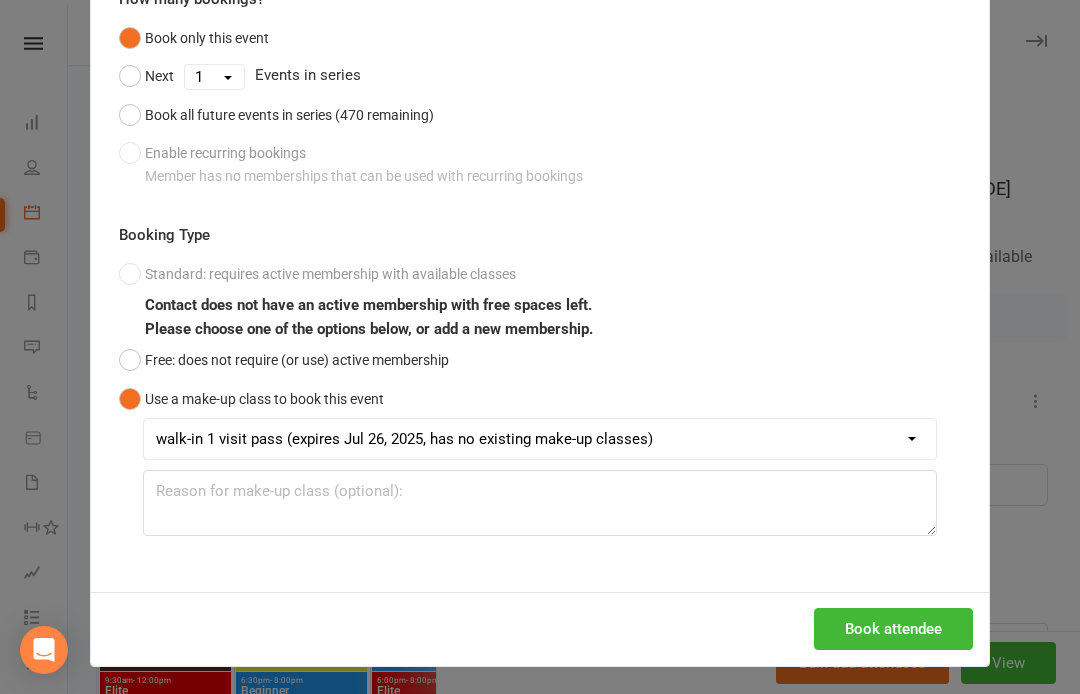 scroll, scrollTop: 204, scrollLeft: 0, axis: vertical 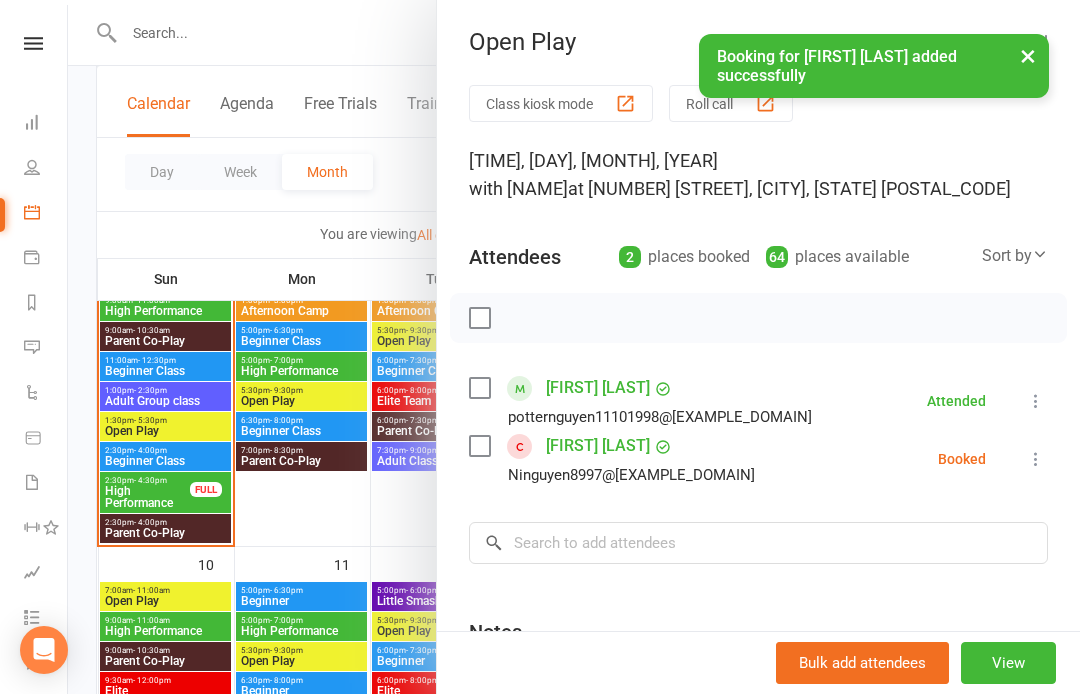 click on "Booking for [FIRST] [LAST] added successfully" at bounding box center [527, 34] 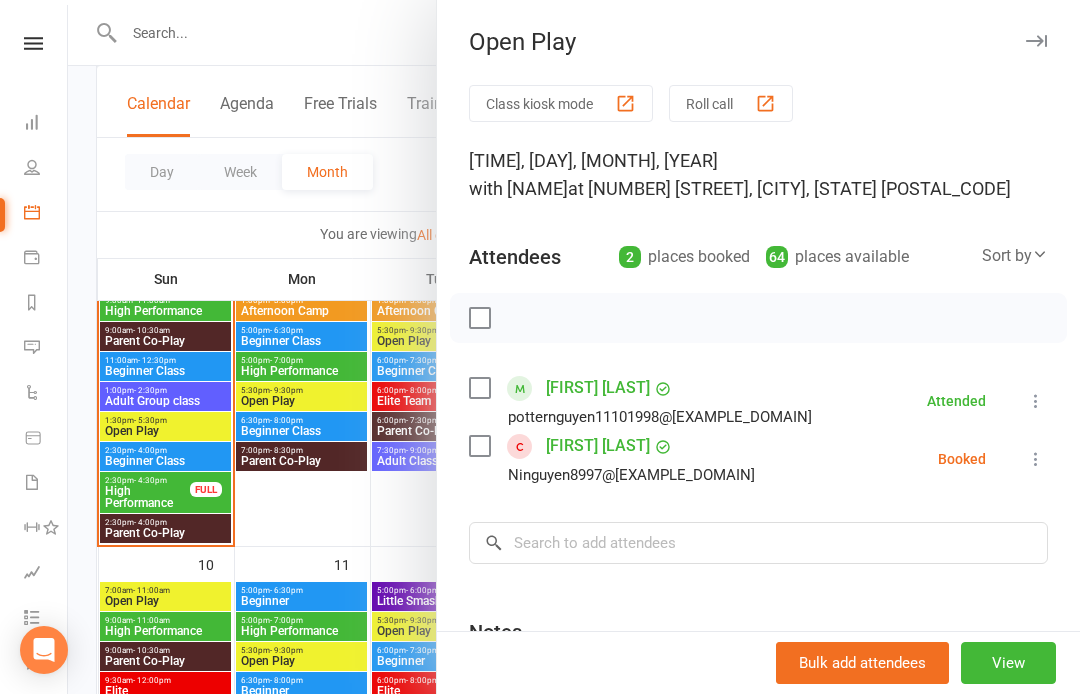 click at bounding box center (574, 347) 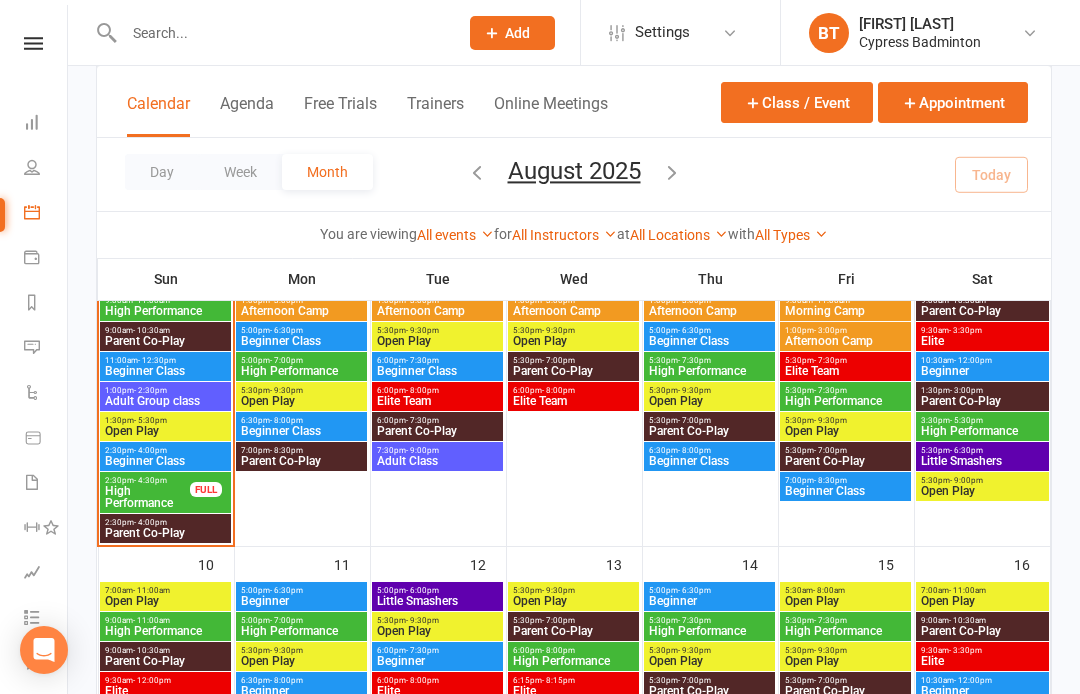 click at bounding box center [33, 43] 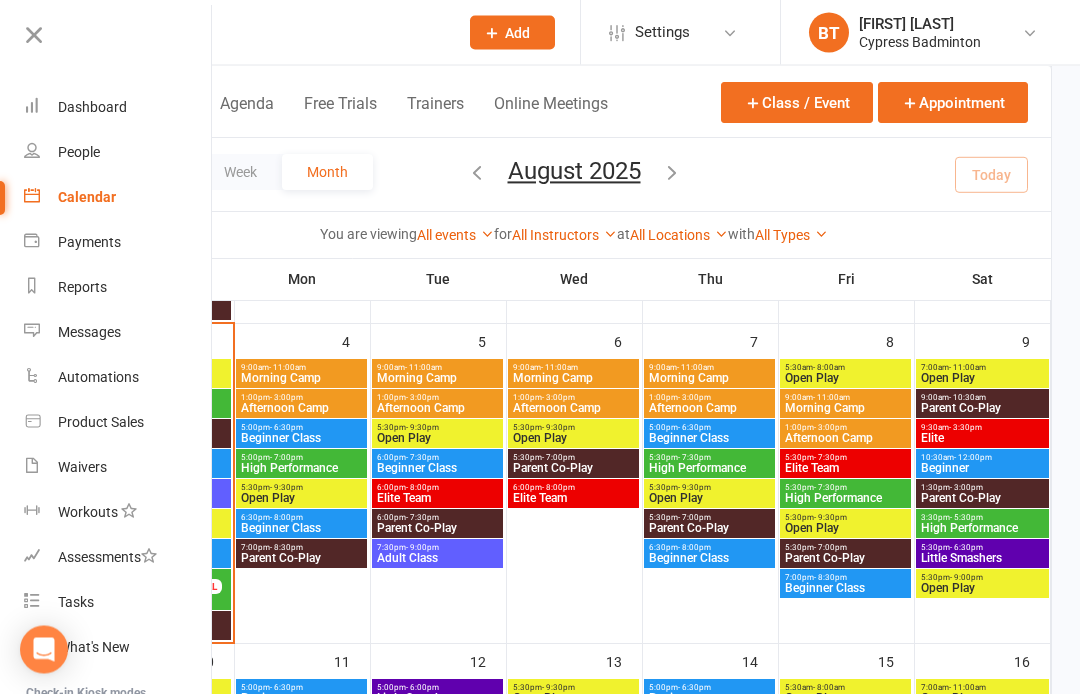 scroll, scrollTop: 426, scrollLeft: 0, axis: vertical 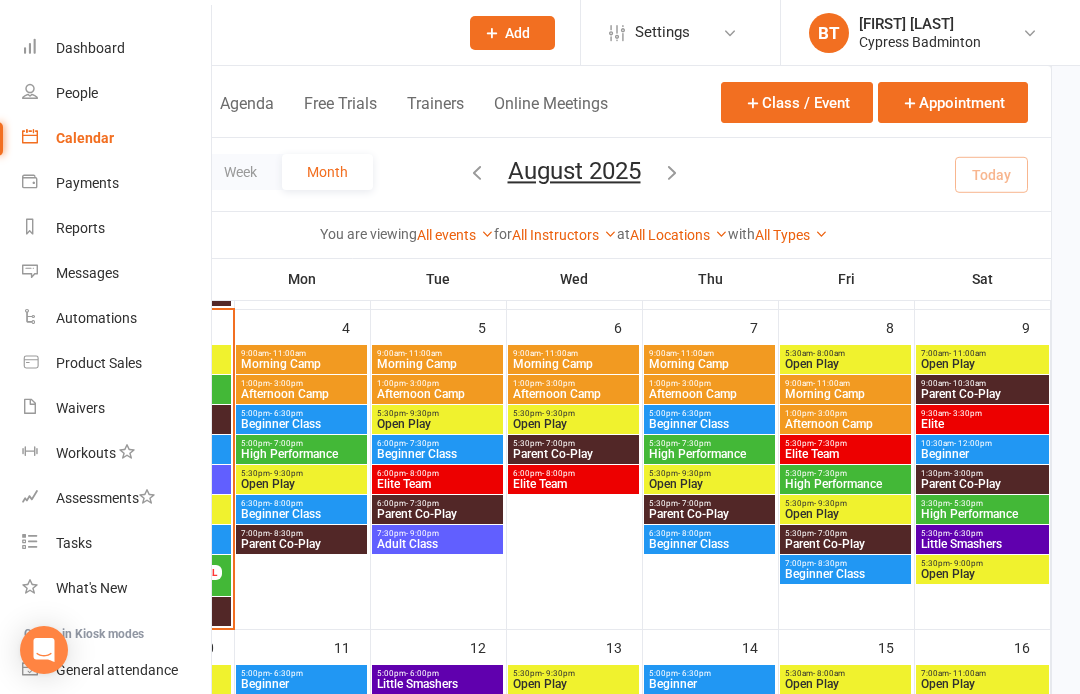 click at bounding box center (281, 33) 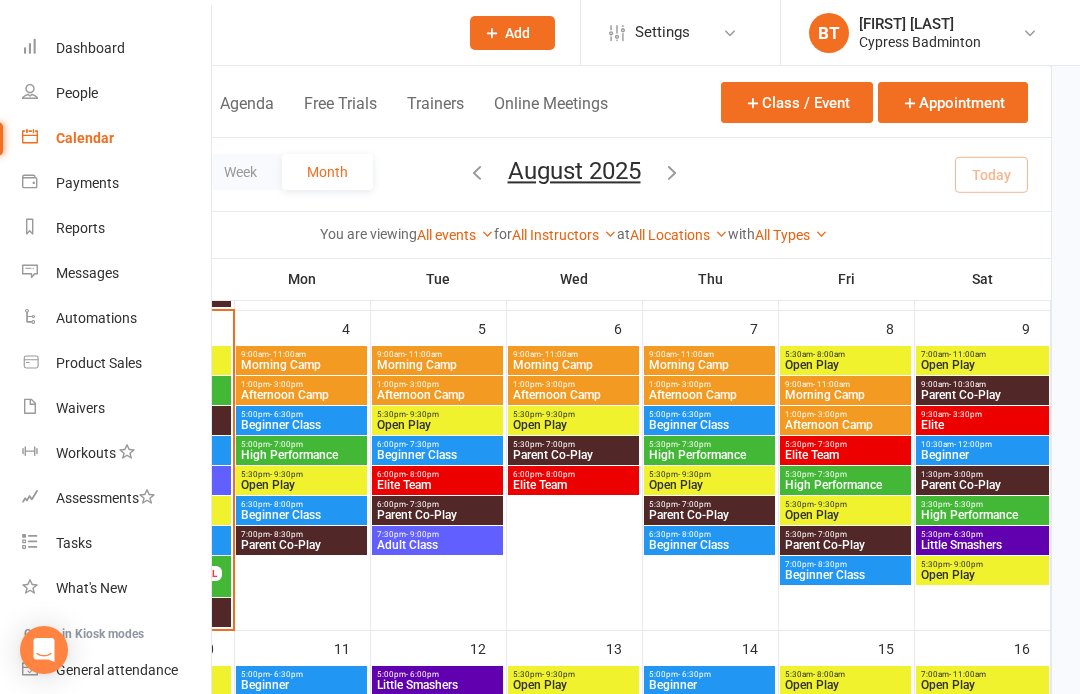 click on "[TIME]  - [TIME]" at bounding box center (165, 504) 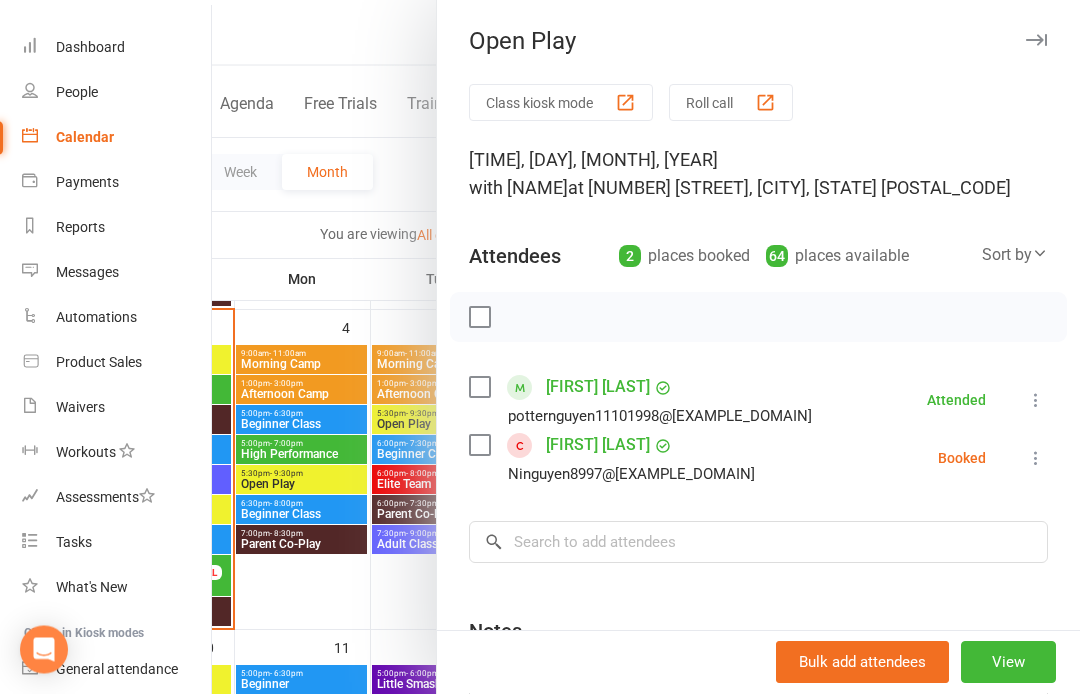 click on "View" at bounding box center [1008, 663] 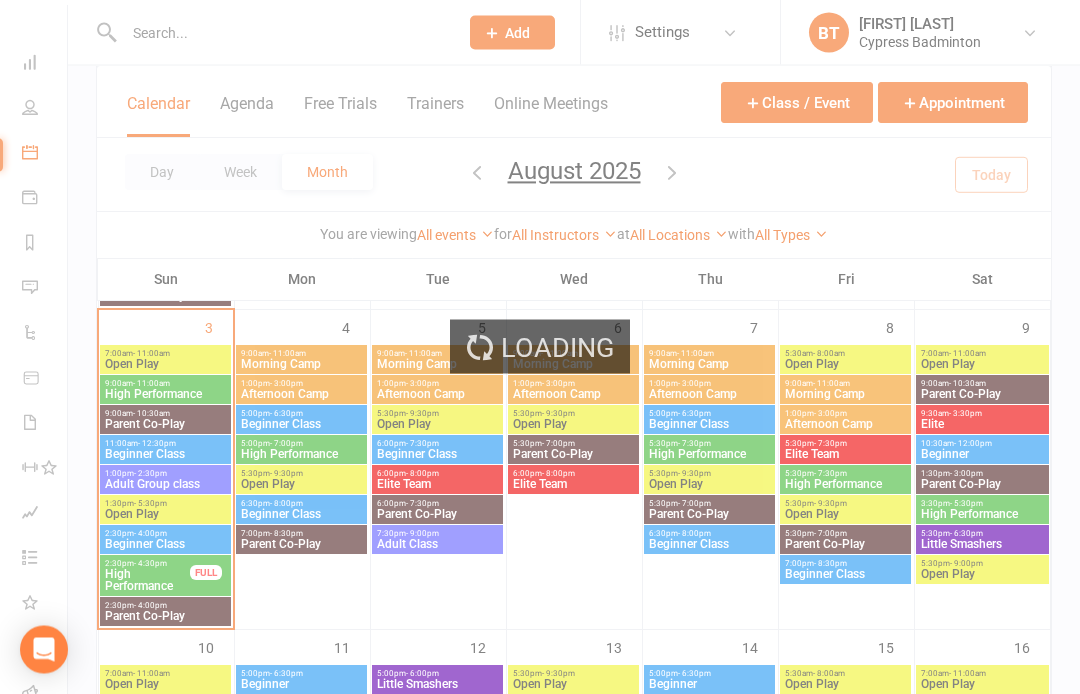 scroll, scrollTop: 423, scrollLeft: 0, axis: vertical 